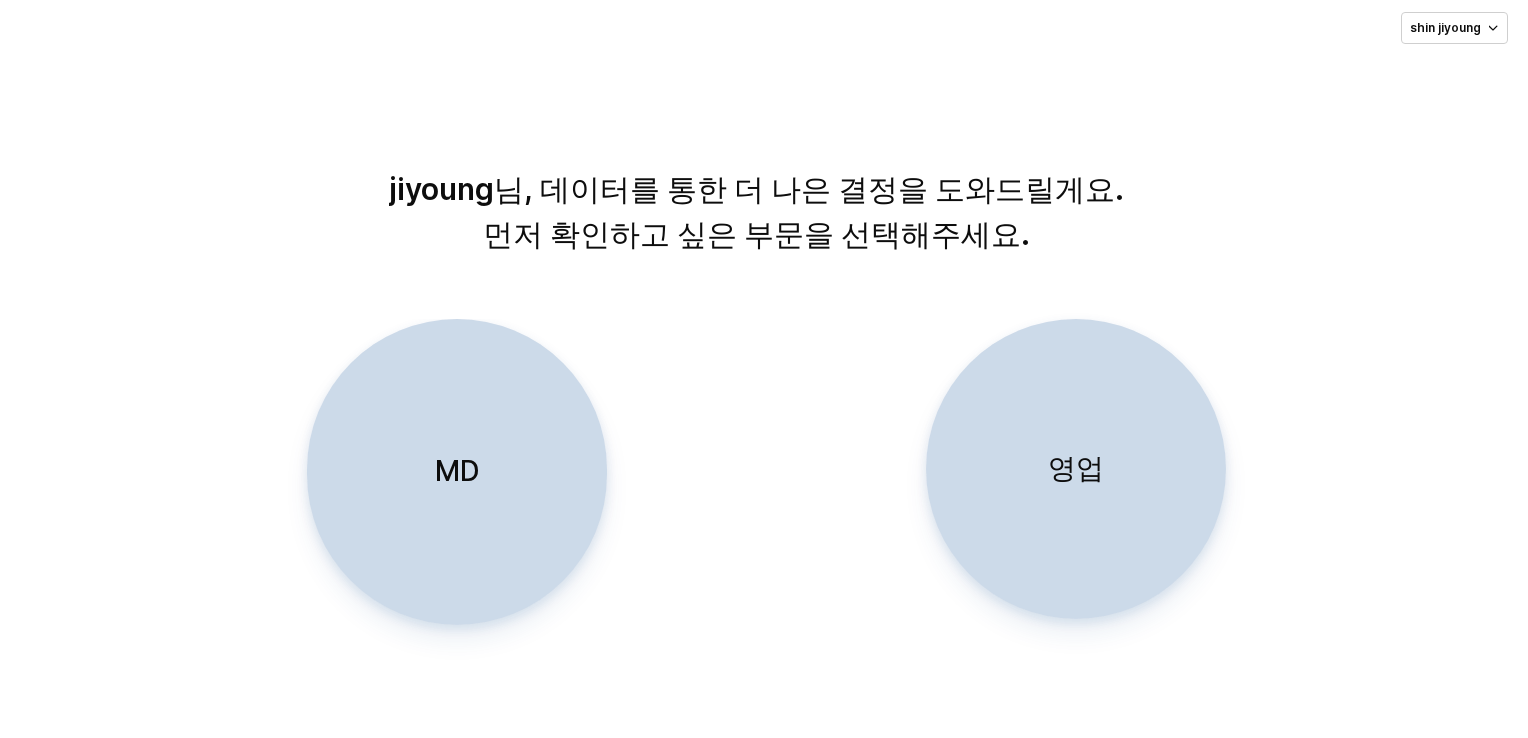 scroll, scrollTop: 0, scrollLeft: 0, axis: both 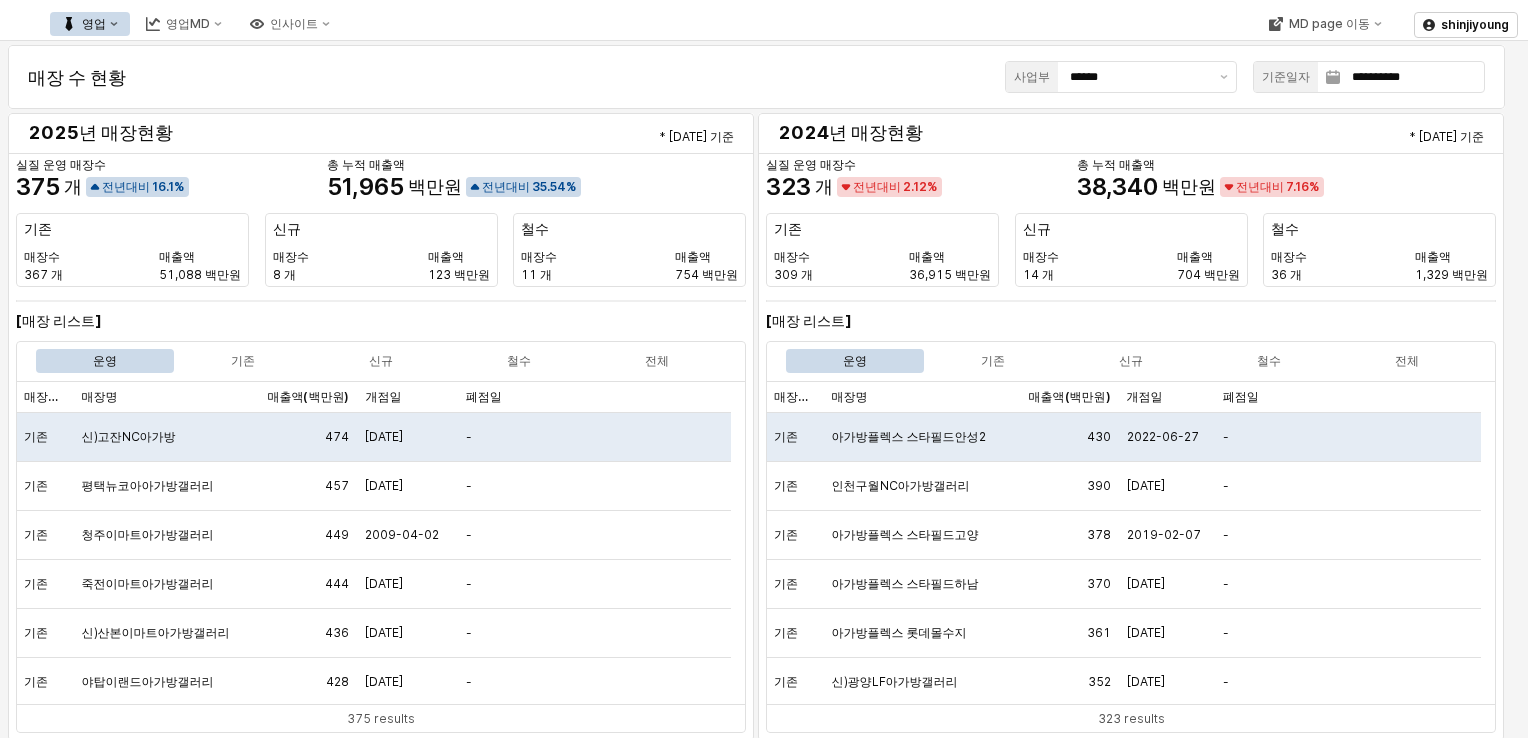 click on "영업" at bounding box center (90, 24) 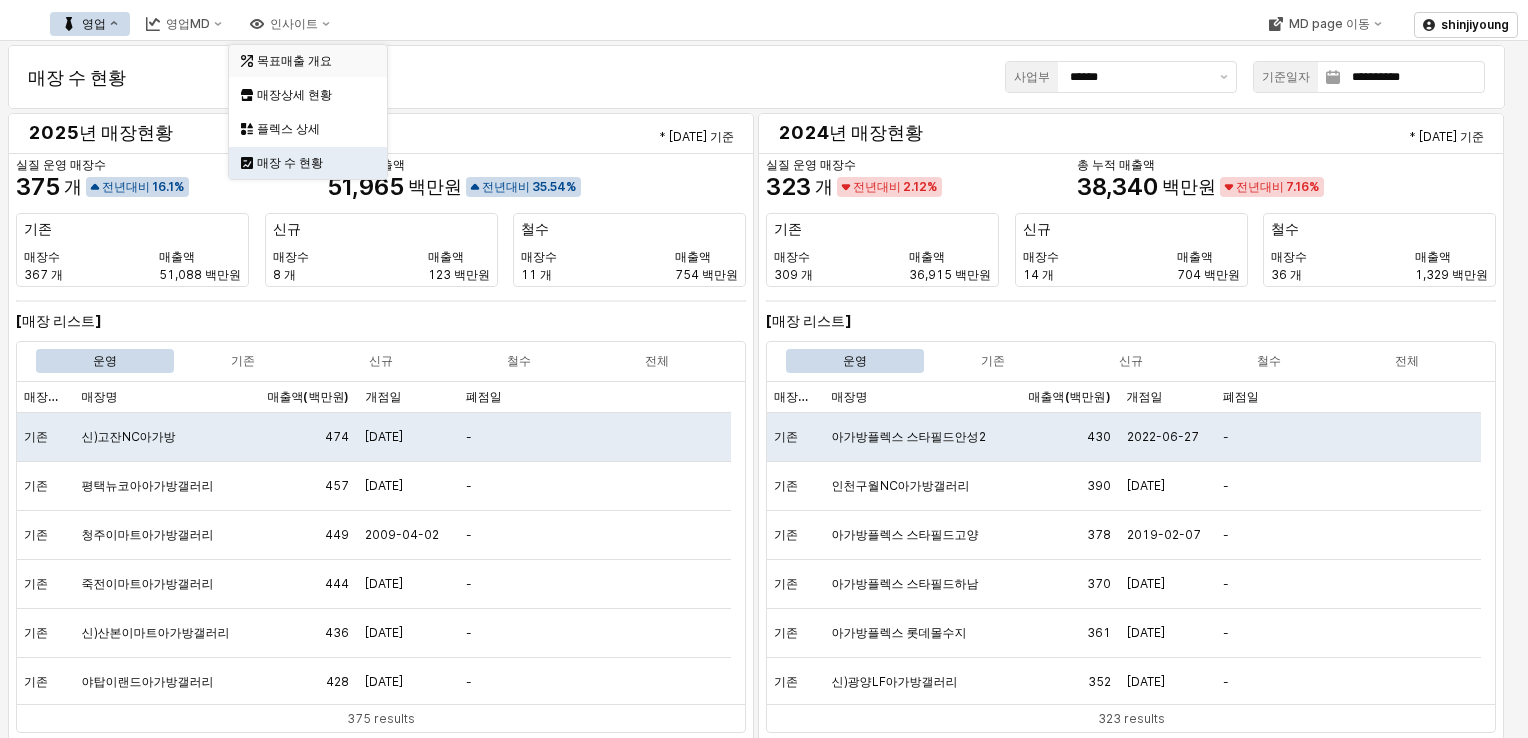 click on "목표매출 개요" at bounding box center [310, 61] 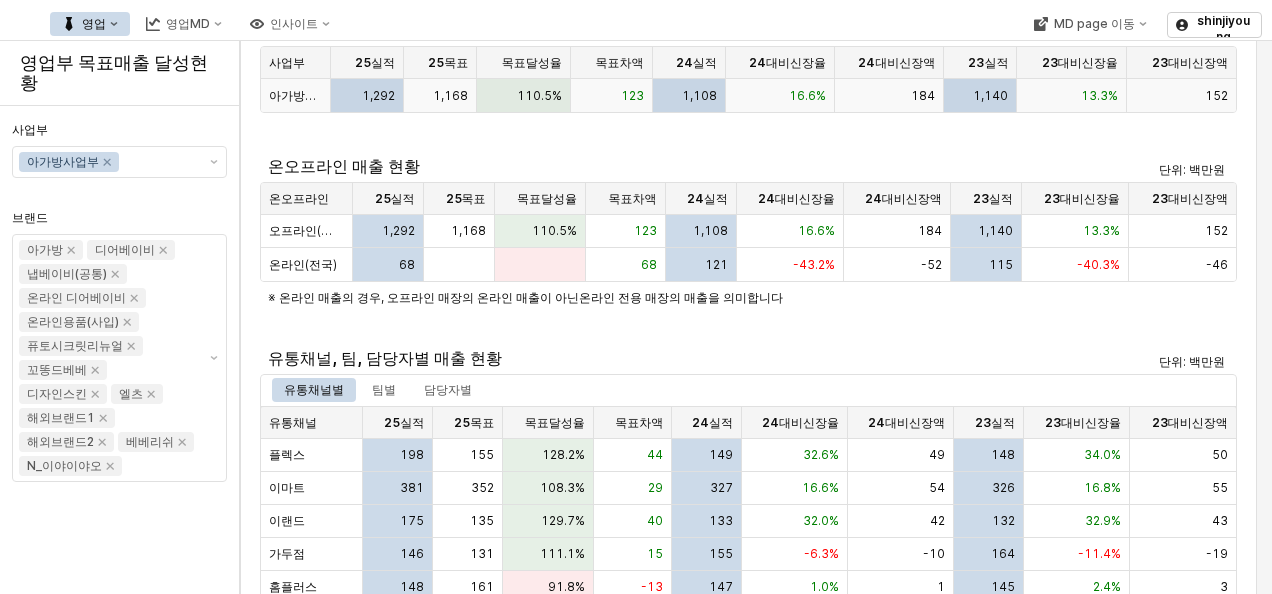 scroll, scrollTop: 0, scrollLeft: 0, axis: both 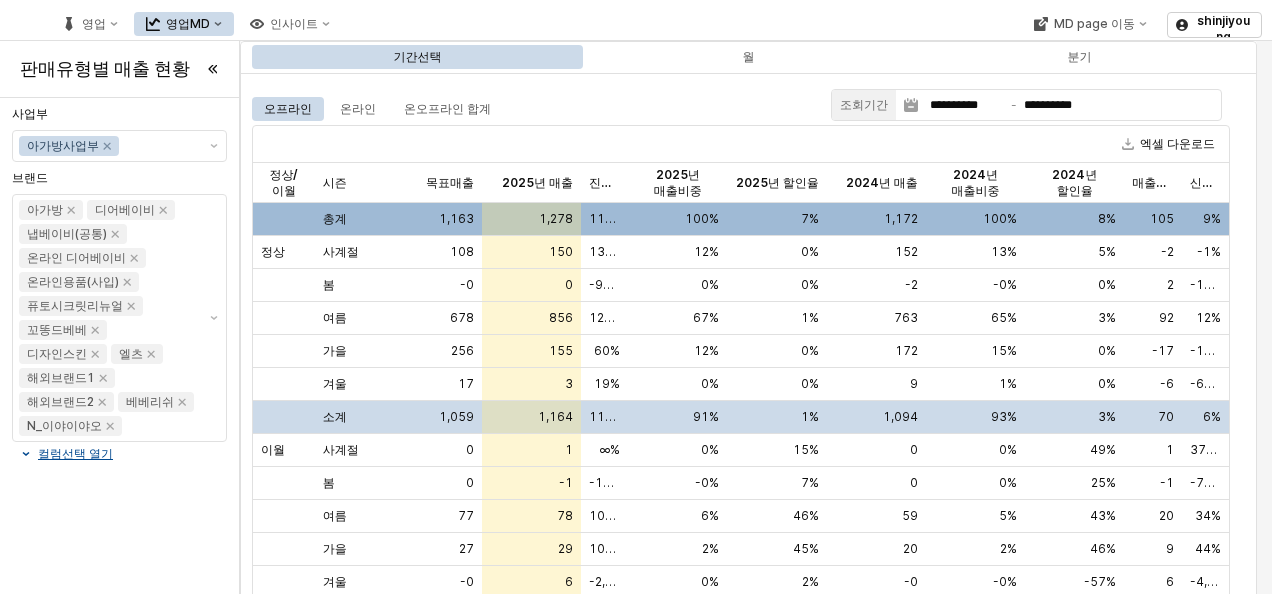 click on "오프라인 온라인 온오프라인 합계" at bounding box center [537, 109] 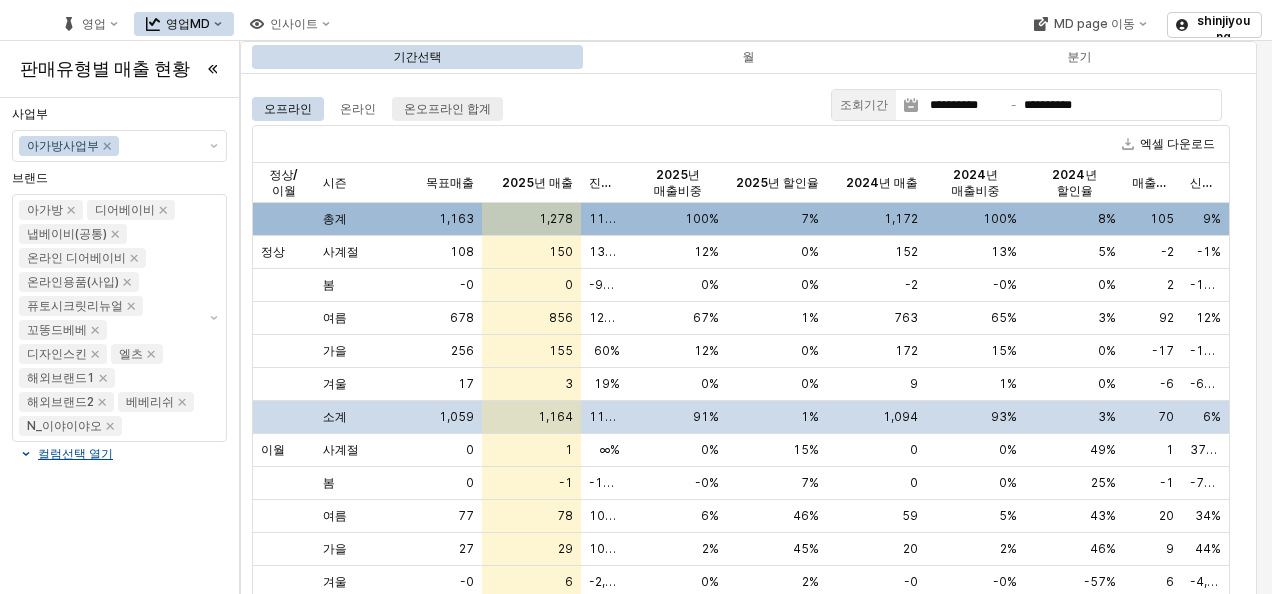 click on "온오프라인 합계" at bounding box center [447, 109] 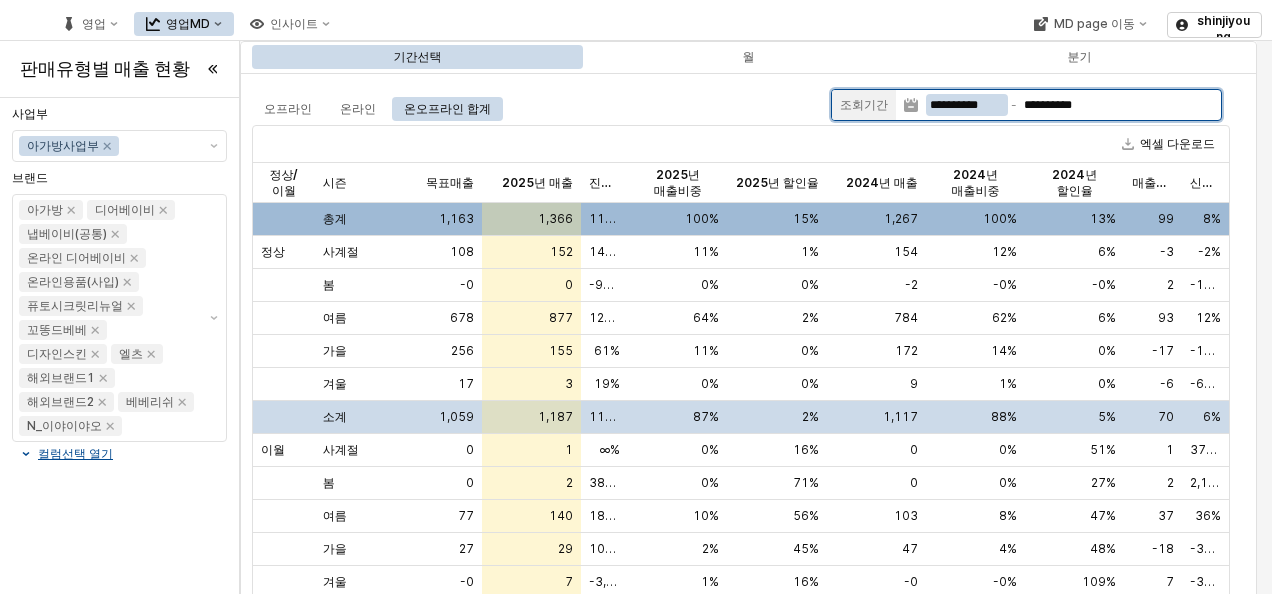 click on "**********" at bounding box center (967, 105) 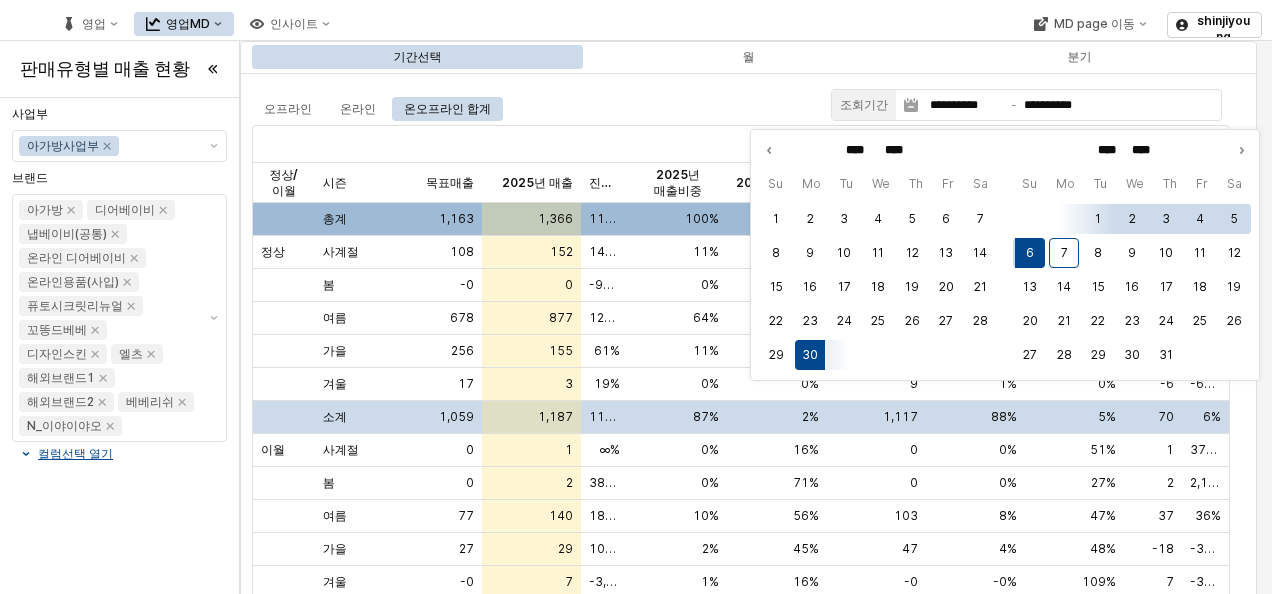 click on "오프라인 온라인 온오프라인 합계" at bounding box center [537, 109] 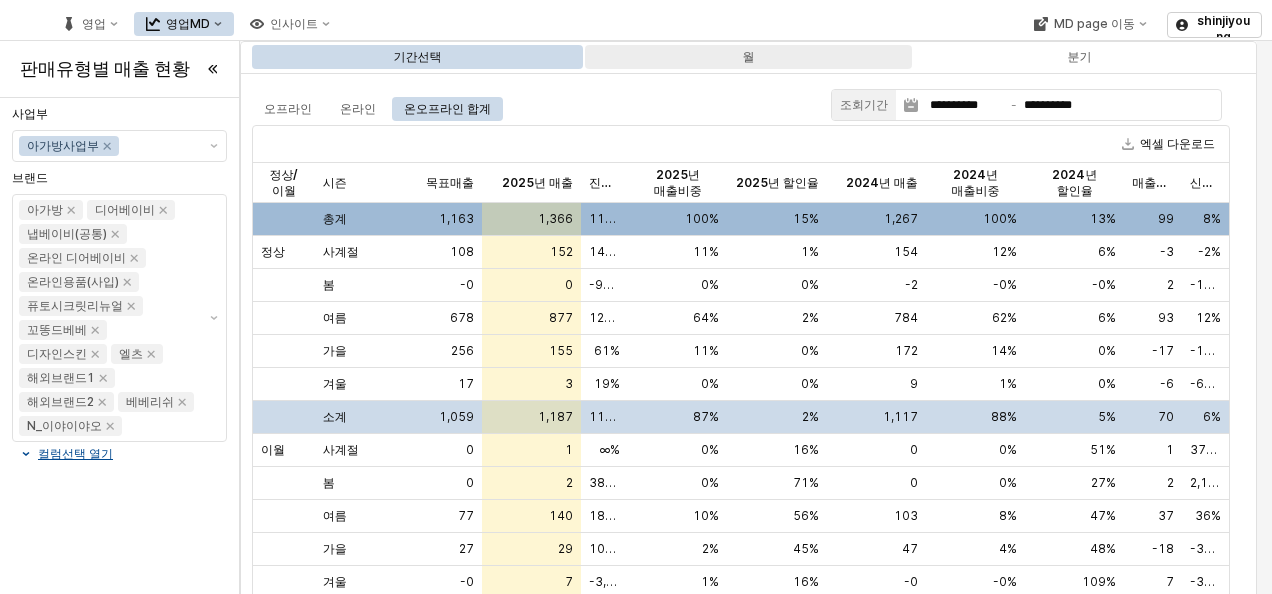 click on "월" at bounding box center (749, 57) 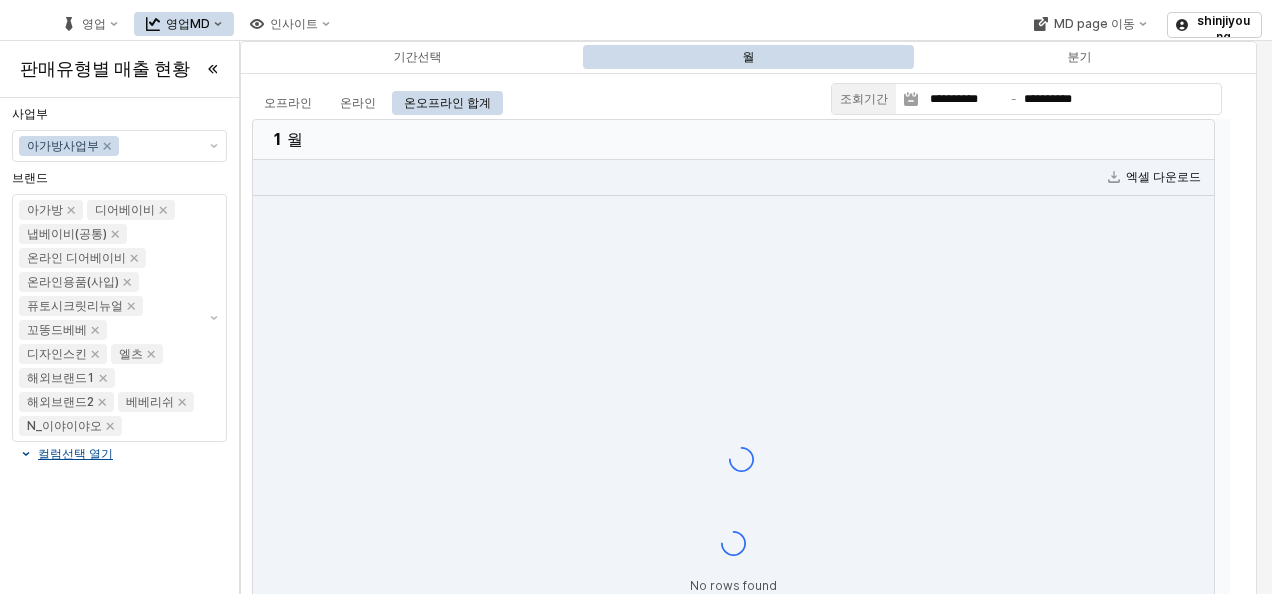 scroll, scrollTop: 0, scrollLeft: 0, axis: both 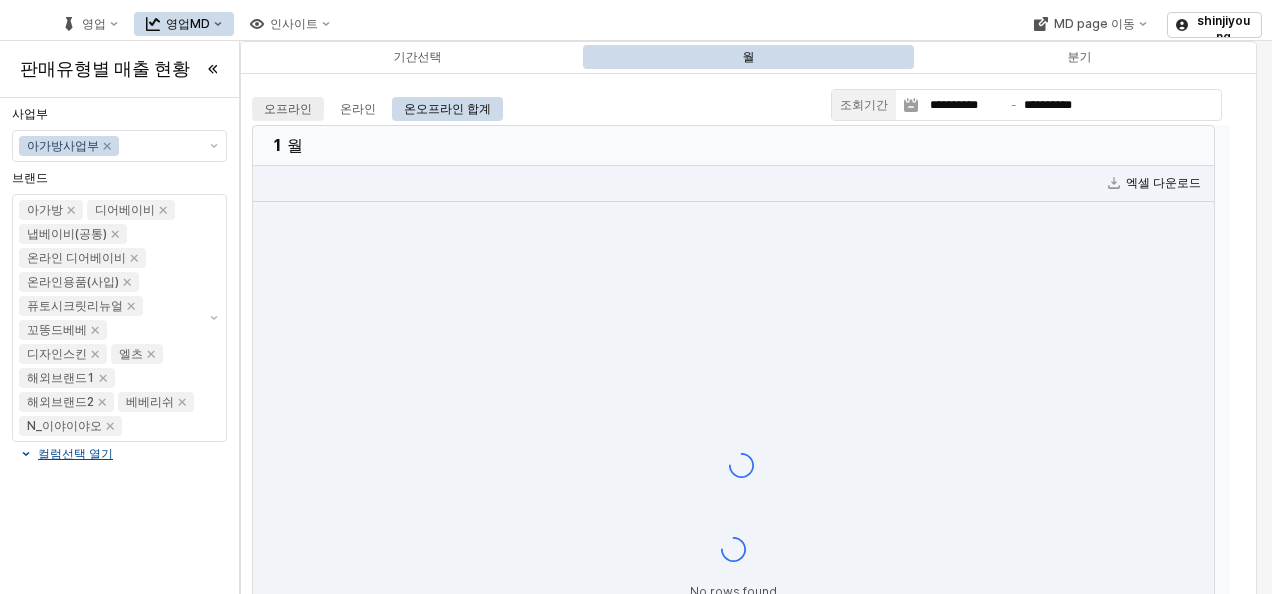 click on "오프라인" at bounding box center (288, 109) 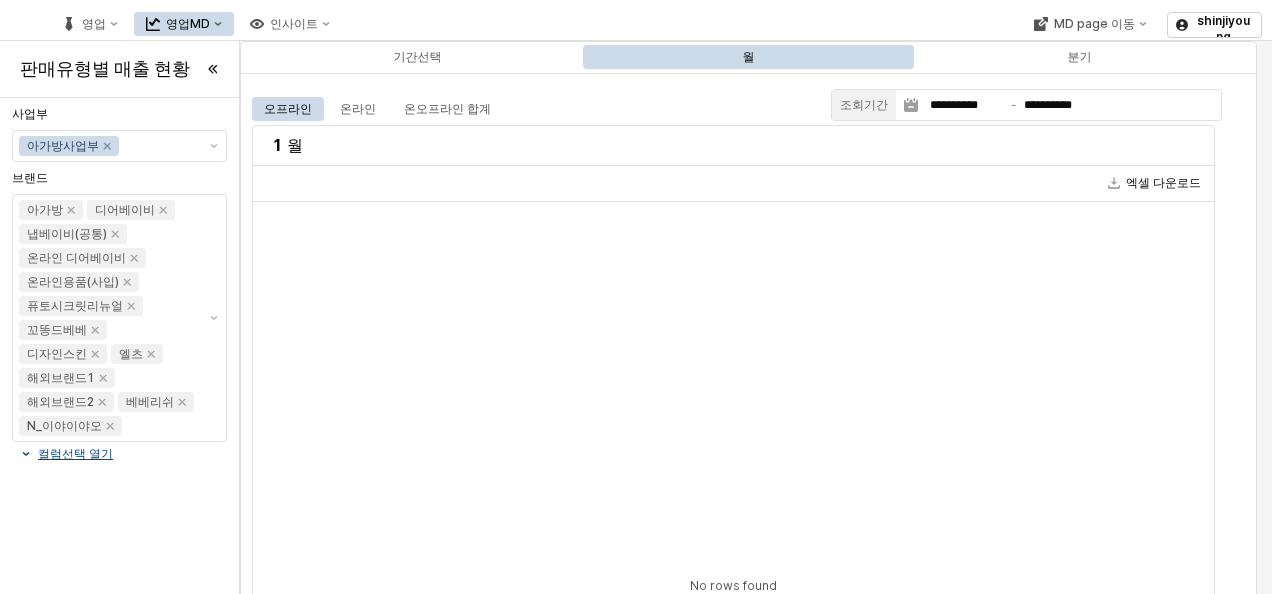 scroll, scrollTop: 8, scrollLeft: 0, axis: vertical 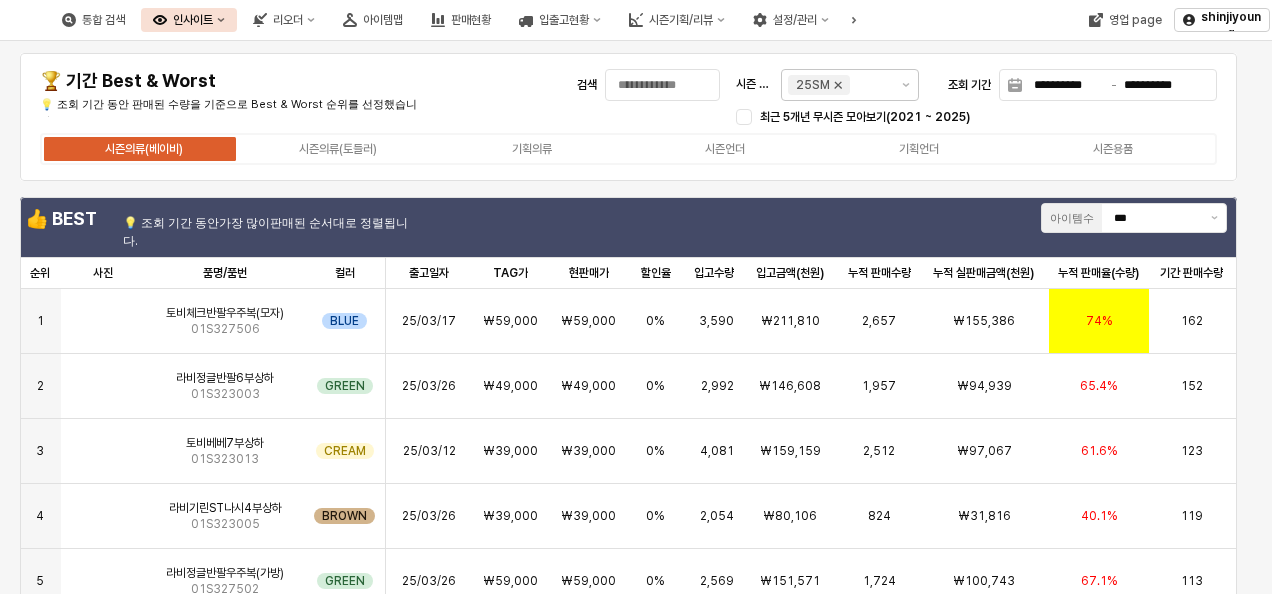 click at bounding box center [838, 85] 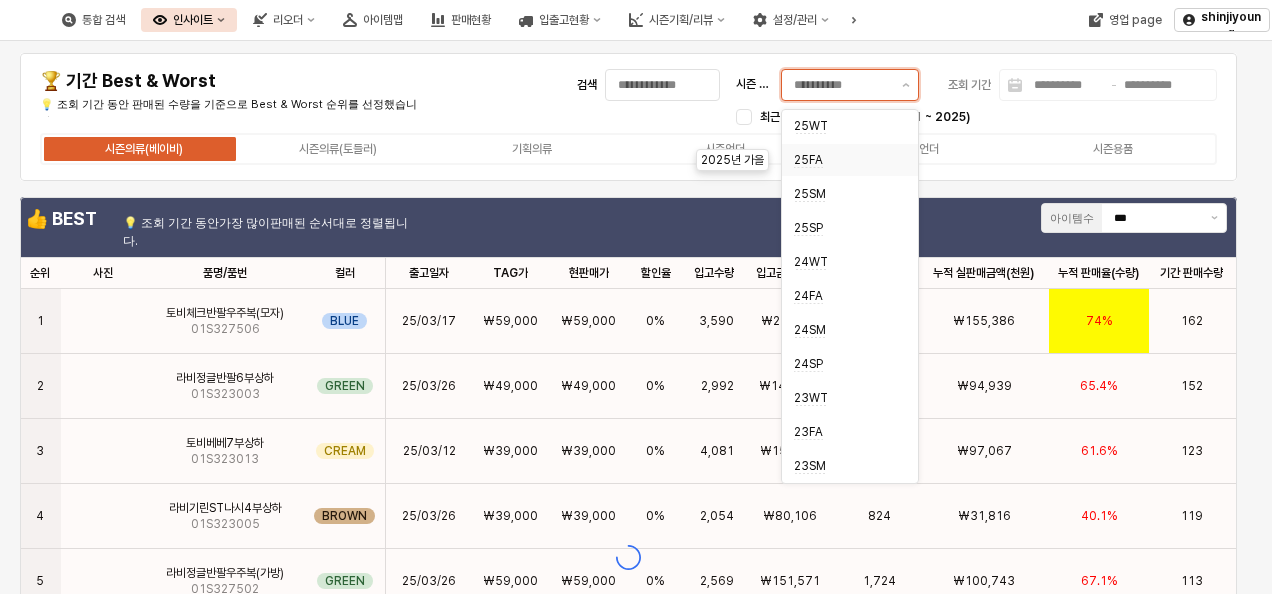 click on "25FA" at bounding box center (844, 160) 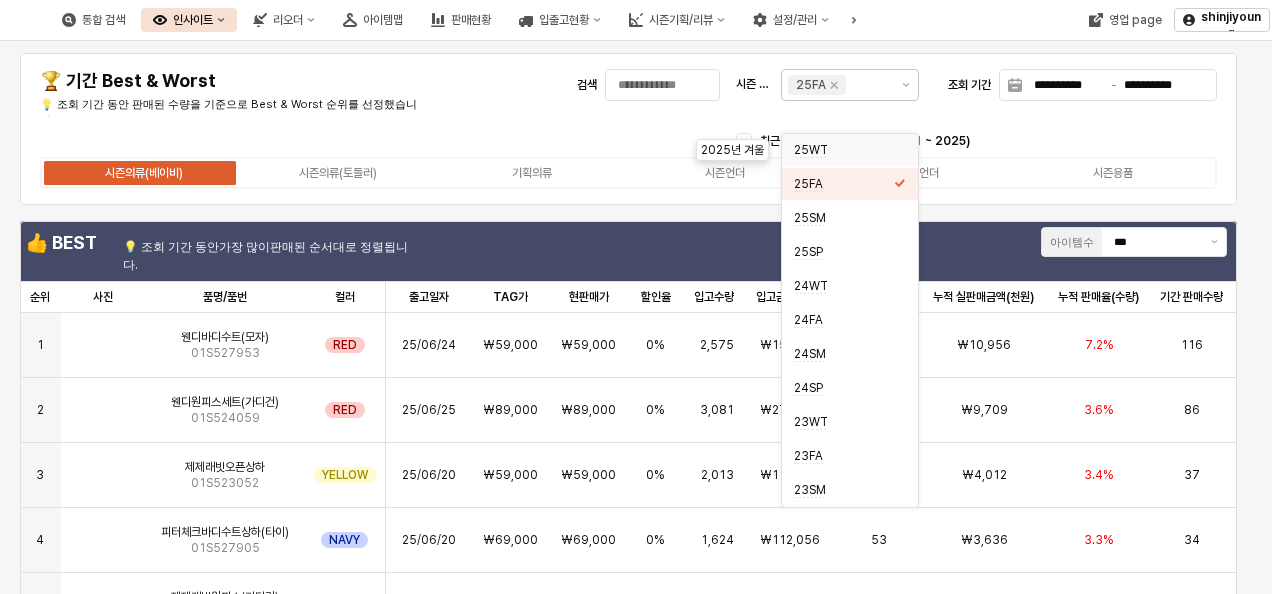 click on "**********" at bounding box center (628, 129) 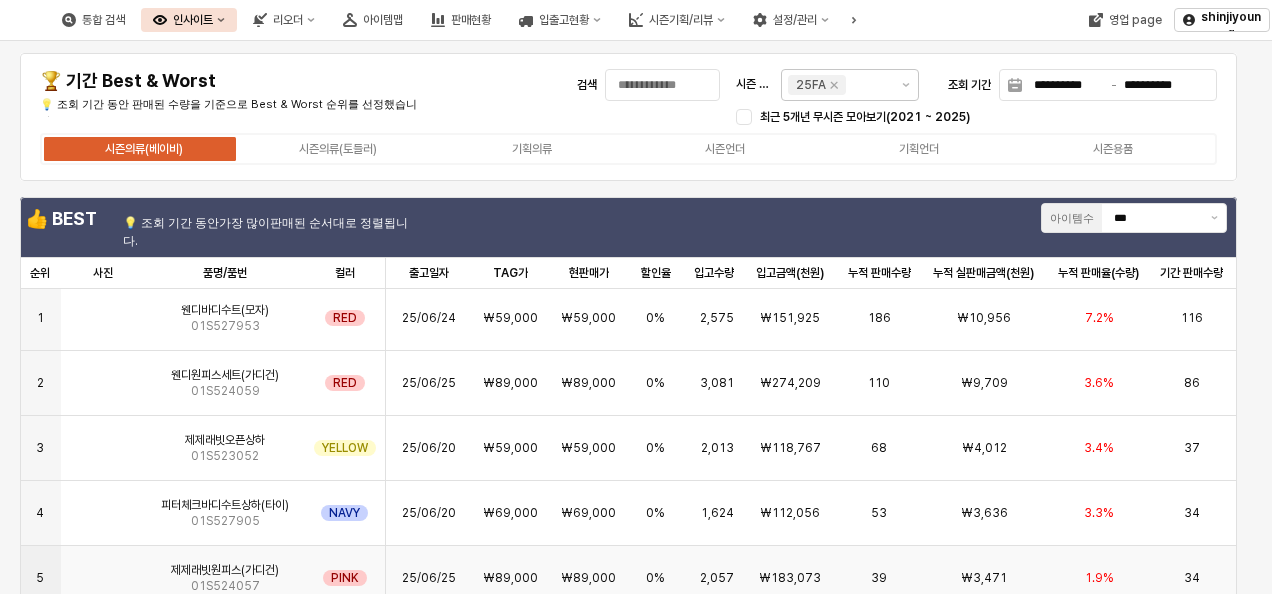 scroll, scrollTop: 0, scrollLeft: 0, axis: both 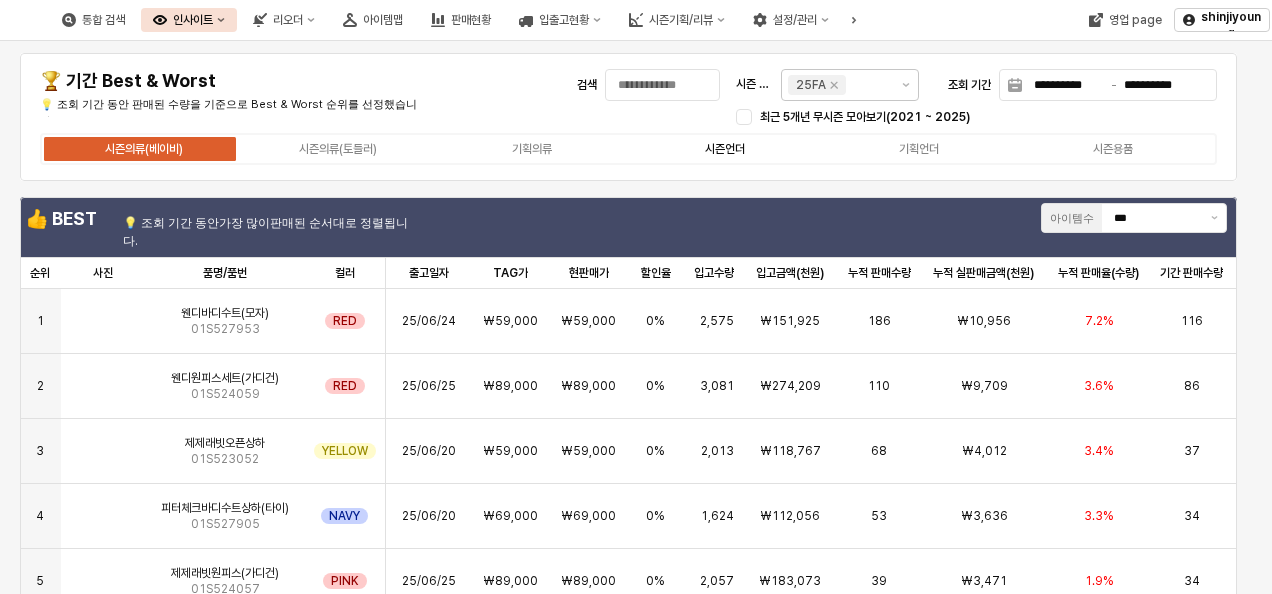 click on "시즌언더" at bounding box center [725, 149] 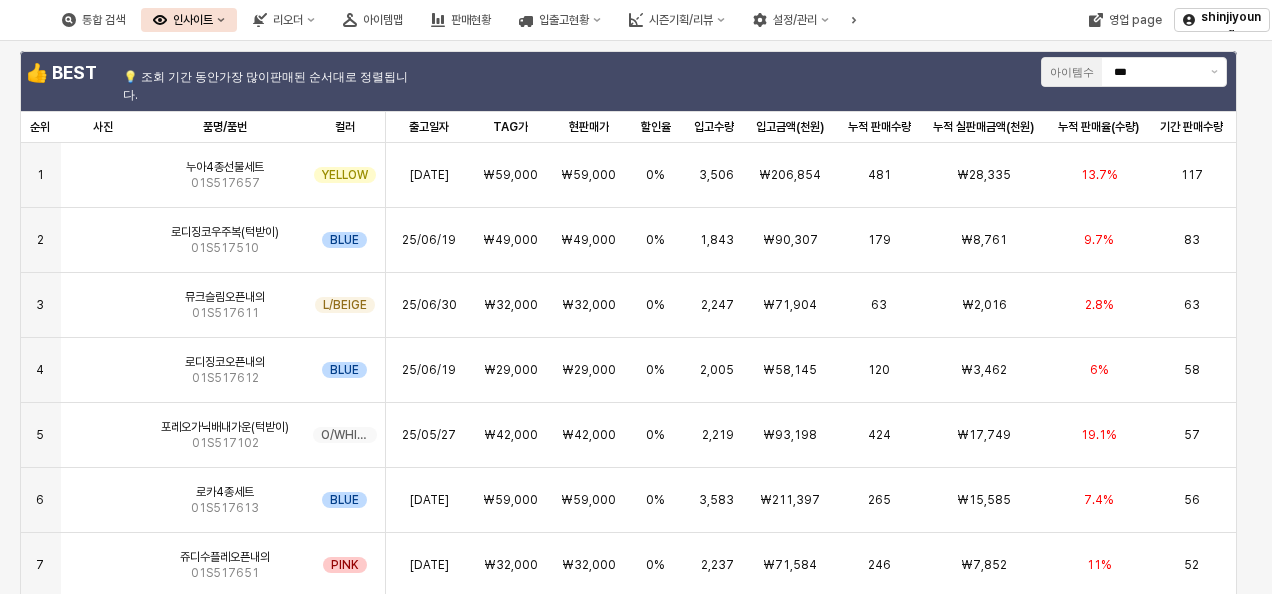 scroll, scrollTop: 175, scrollLeft: 0, axis: vertical 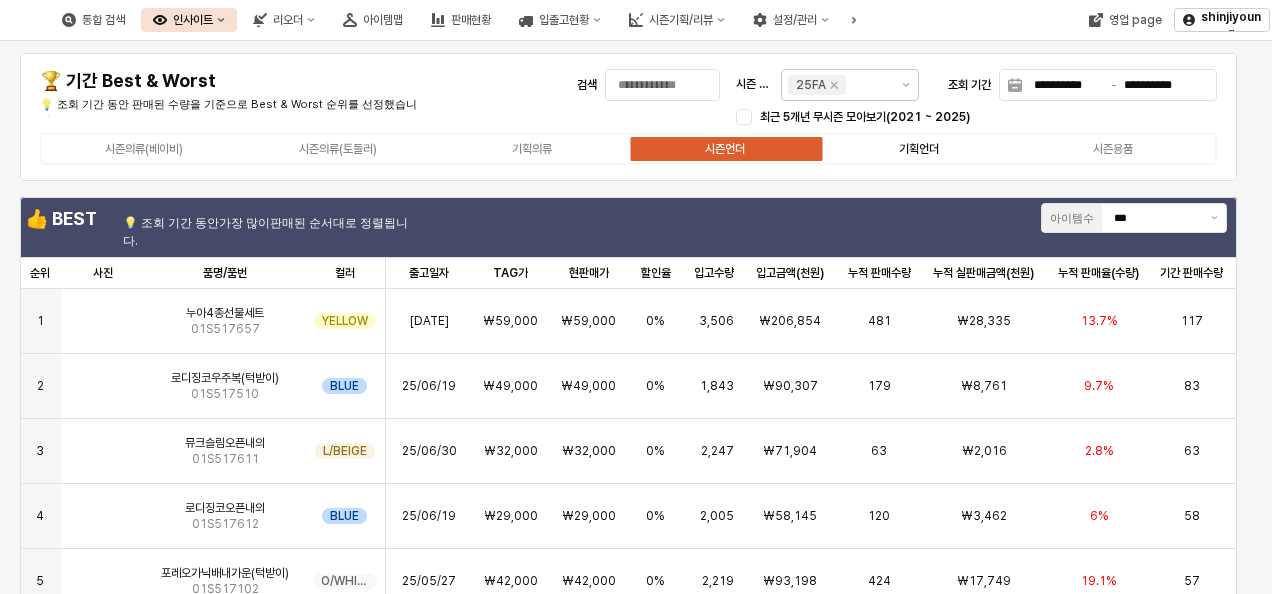 click on "기획언더" at bounding box center [919, 149] 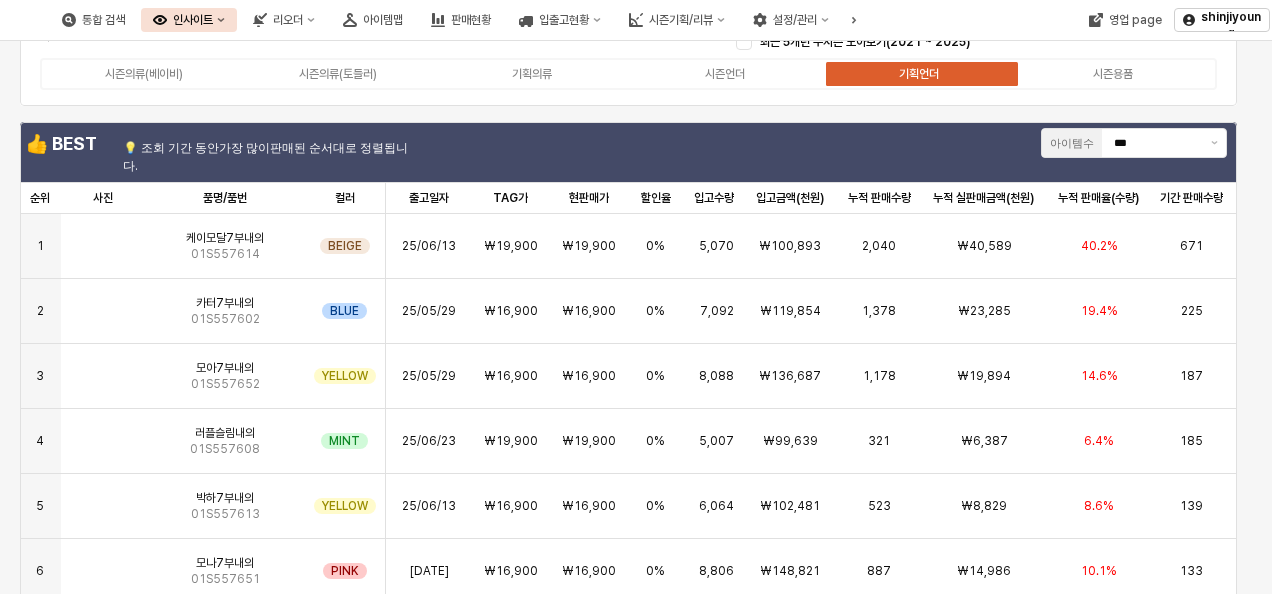 scroll, scrollTop: 83, scrollLeft: 0, axis: vertical 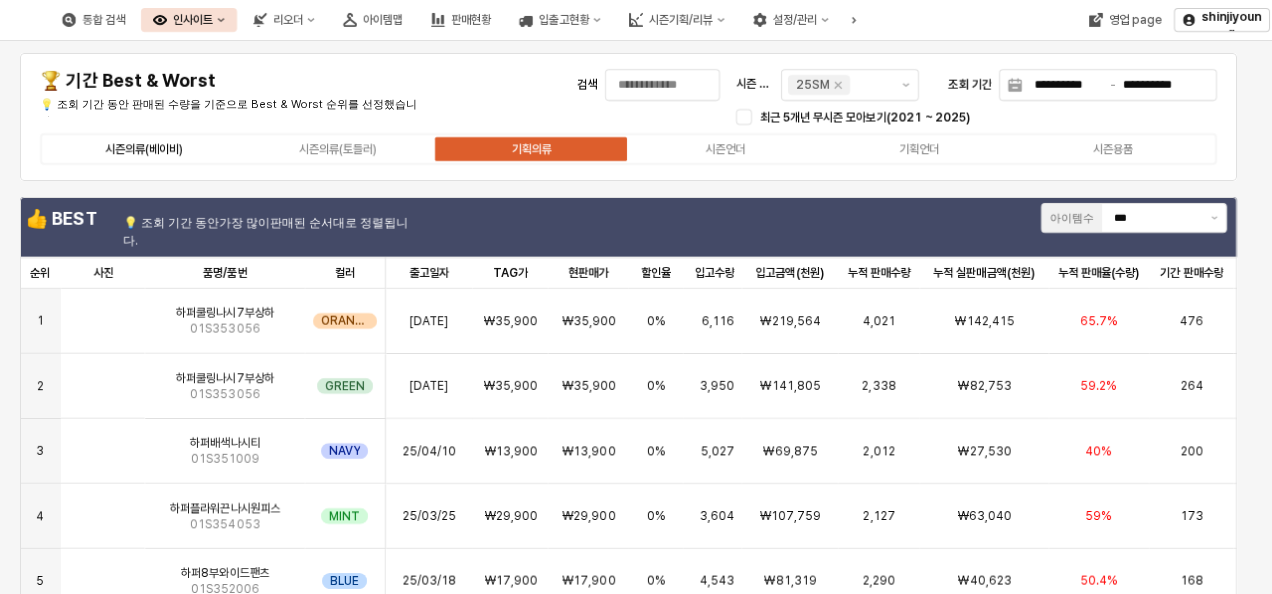 click on "시즌의류(베이비)" at bounding box center (144, 149) 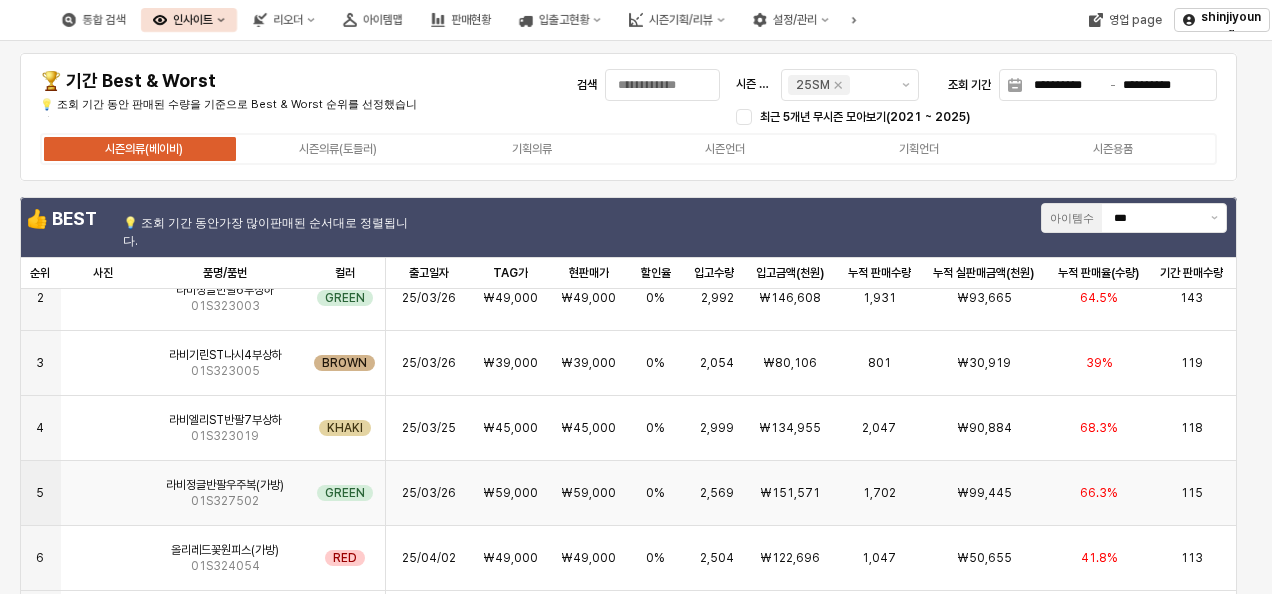 scroll, scrollTop: 0, scrollLeft: 0, axis: both 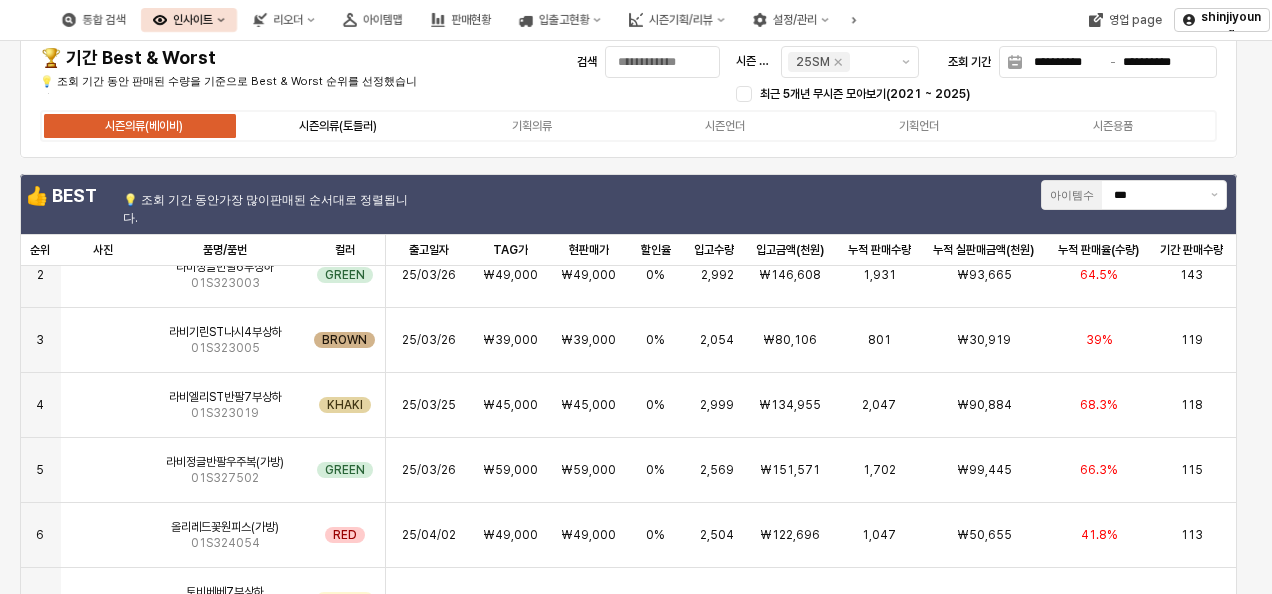 click on "시즌의류(토들러)" at bounding box center [338, 126] 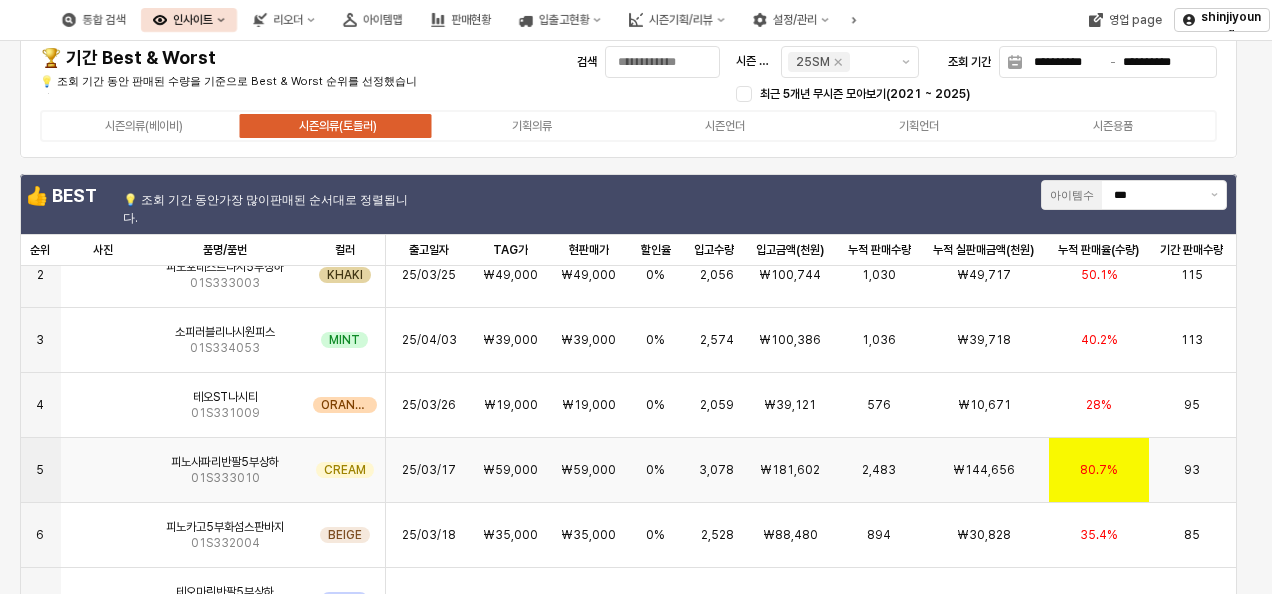 scroll, scrollTop: 0, scrollLeft: 0, axis: both 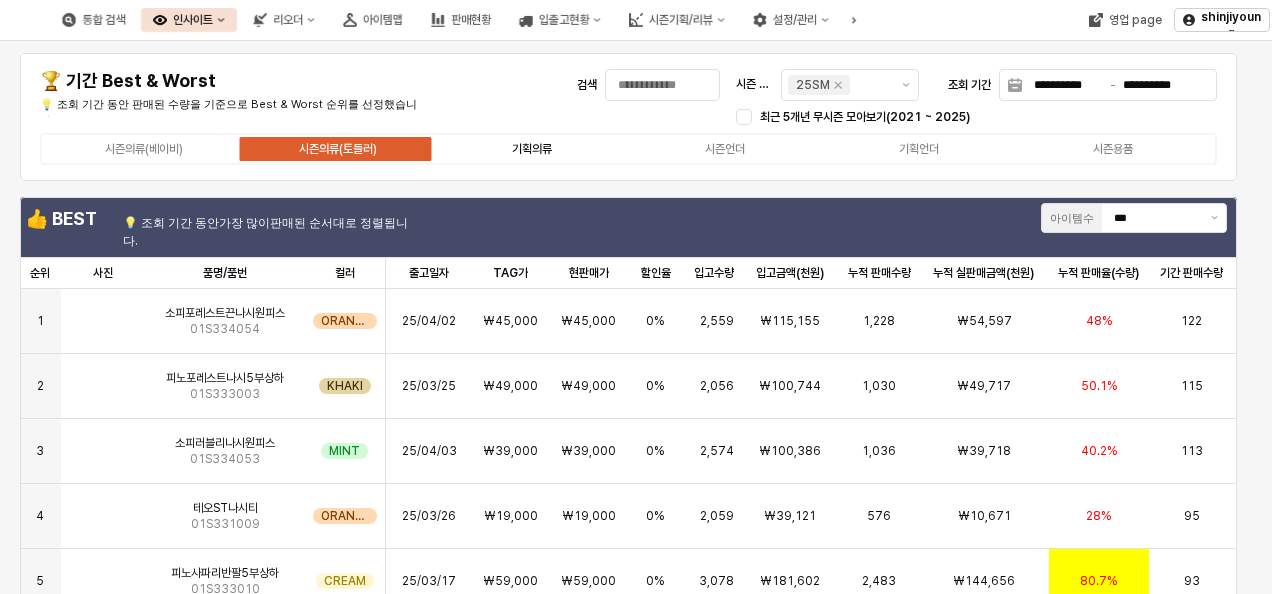 click on "기획의류" at bounding box center [532, 149] 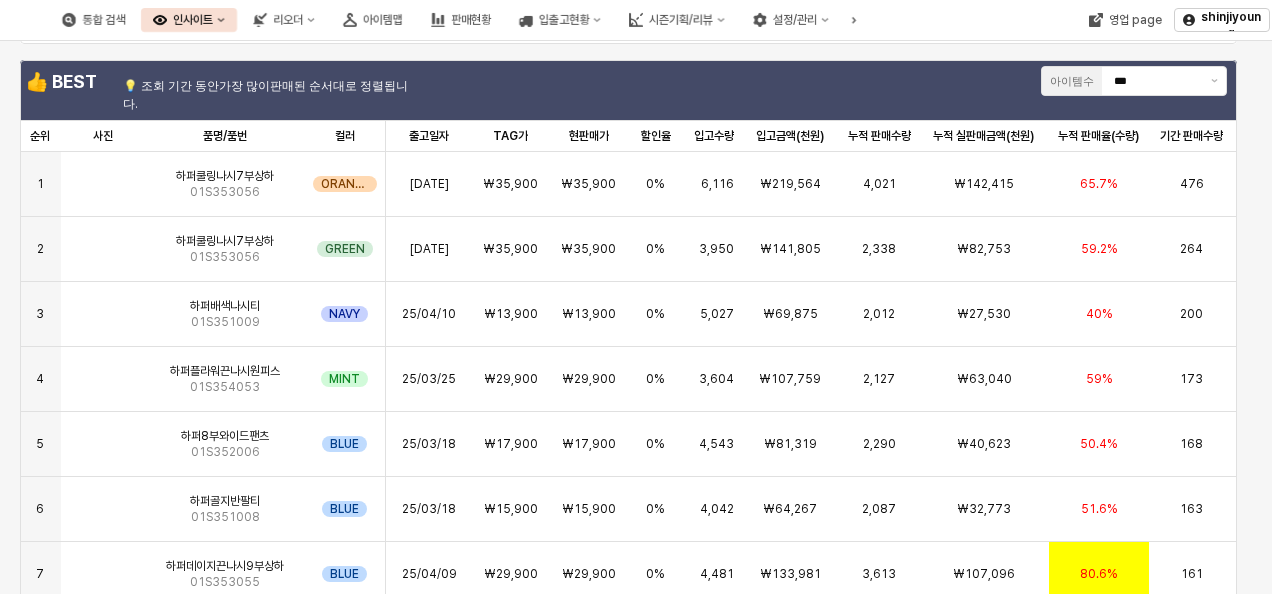 scroll, scrollTop: 158, scrollLeft: 0, axis: vertical 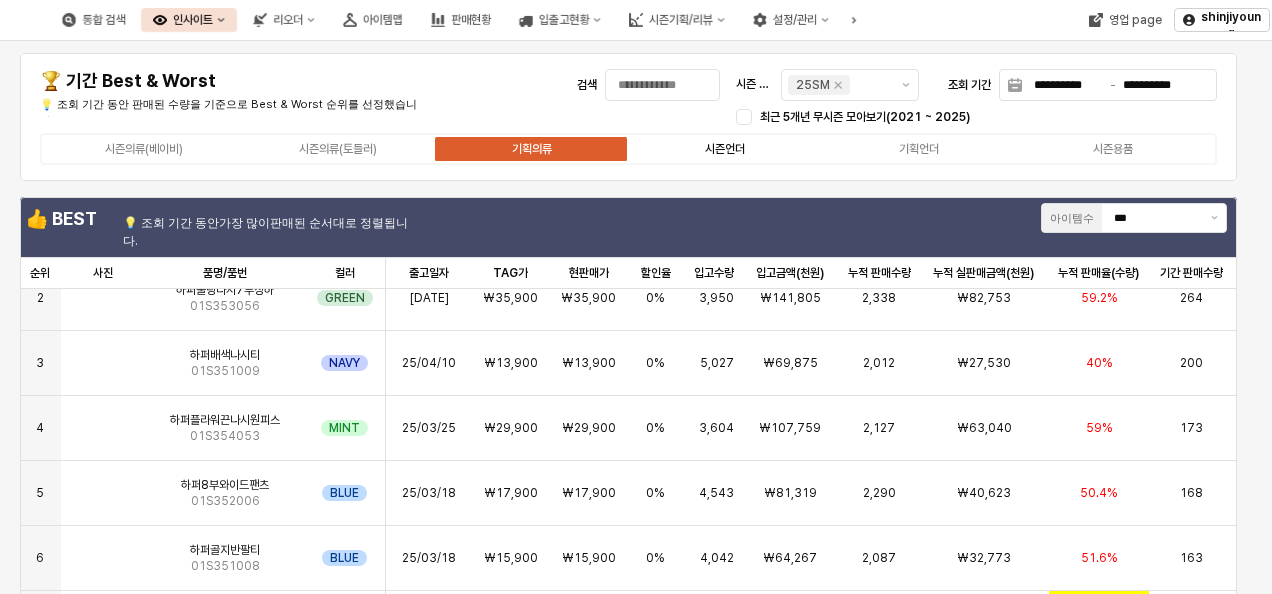 click on "시즌언더" at bounding box center (725, 149) 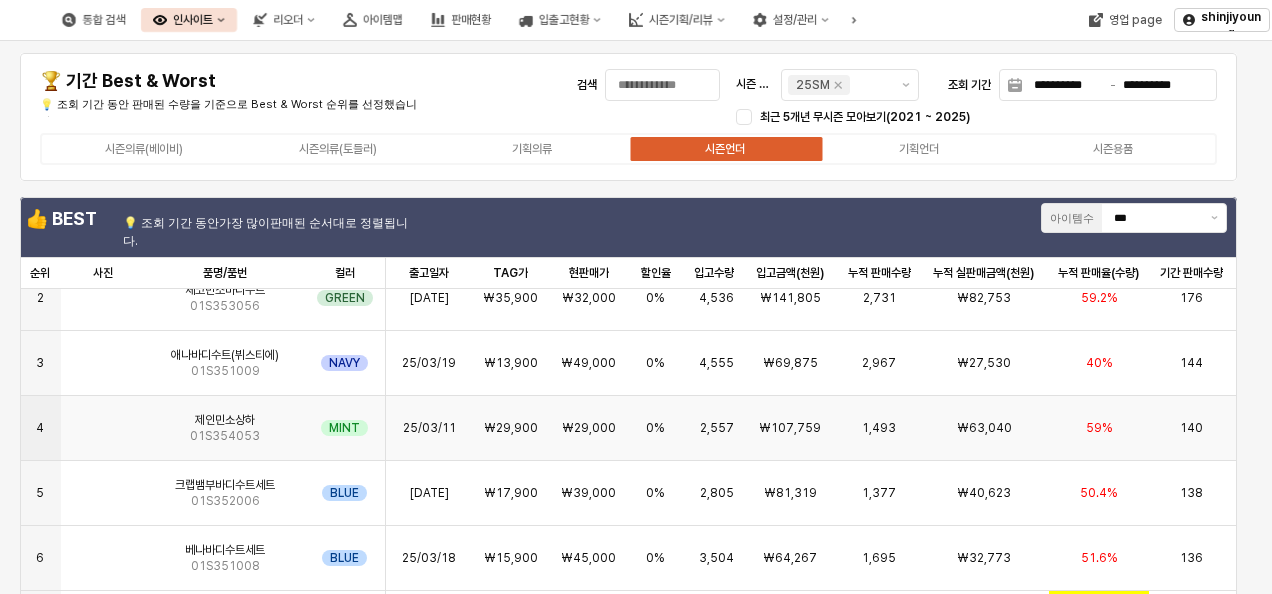 scroll, scrollTop: 0, scrollLeft: 0, axis: both 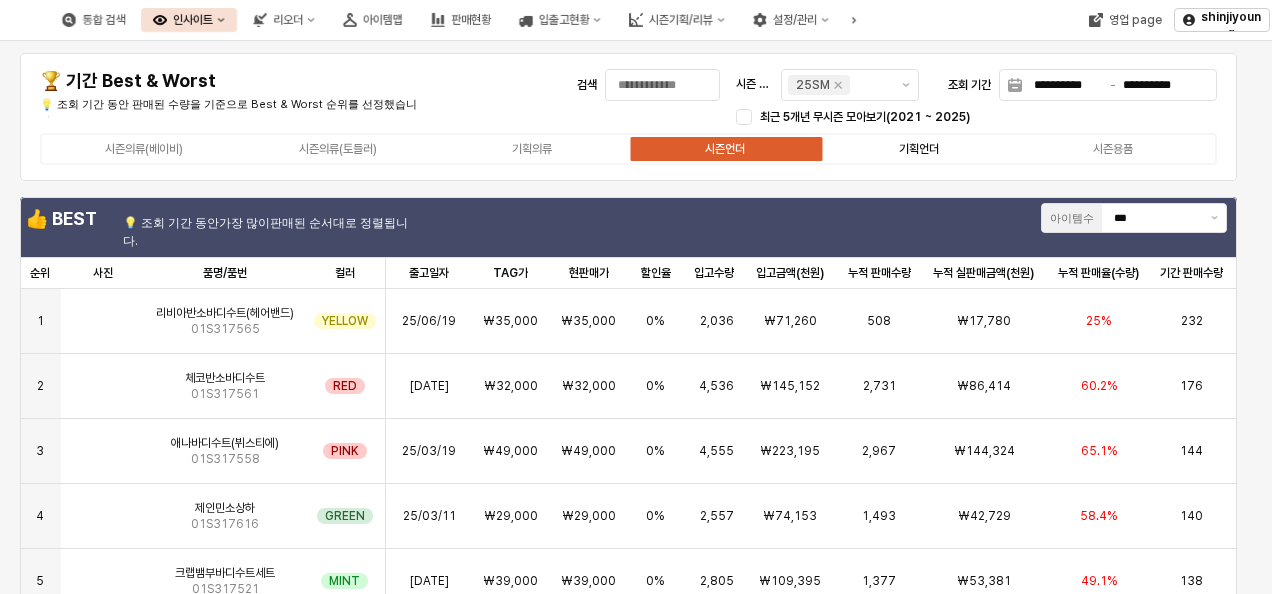click on "기획언더" at bounding box center [919, 149] 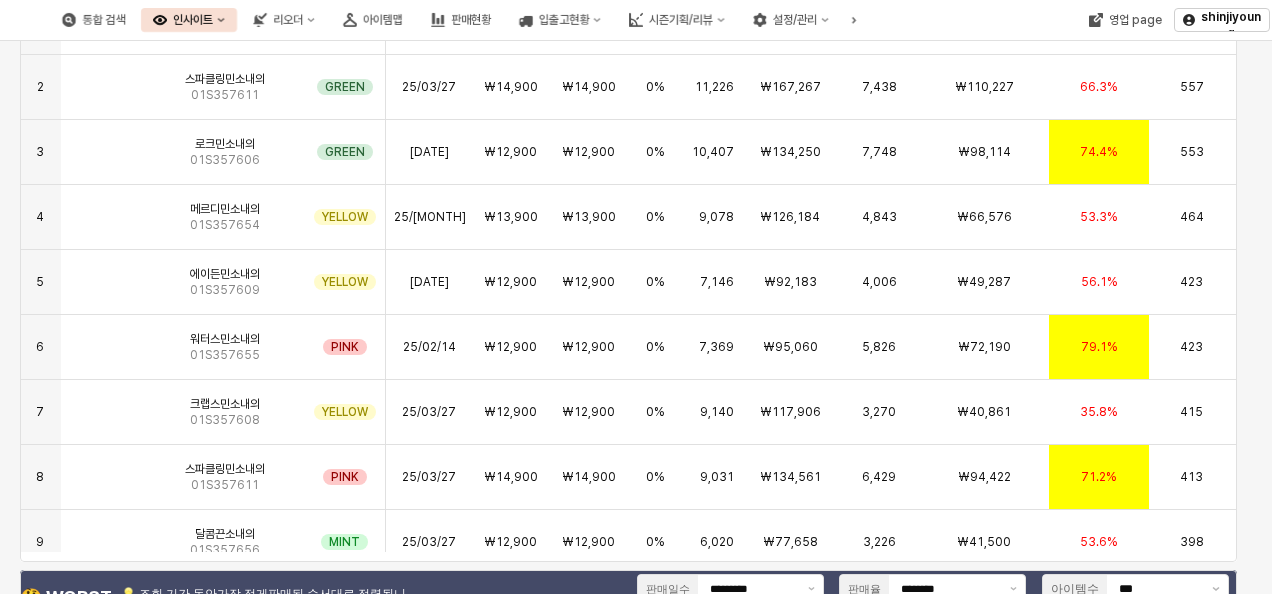 scroll, scrollTop: 311, scrollLeft: 0, axis: vertical 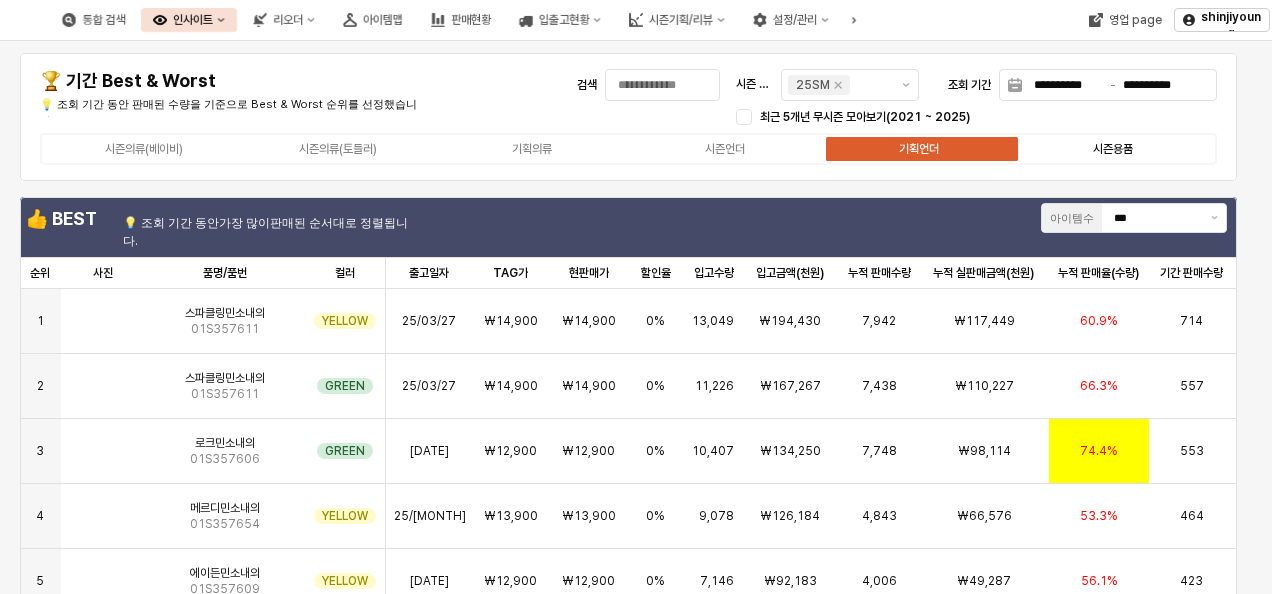 click on "시즌용품" at bounding box center [1113, 149] 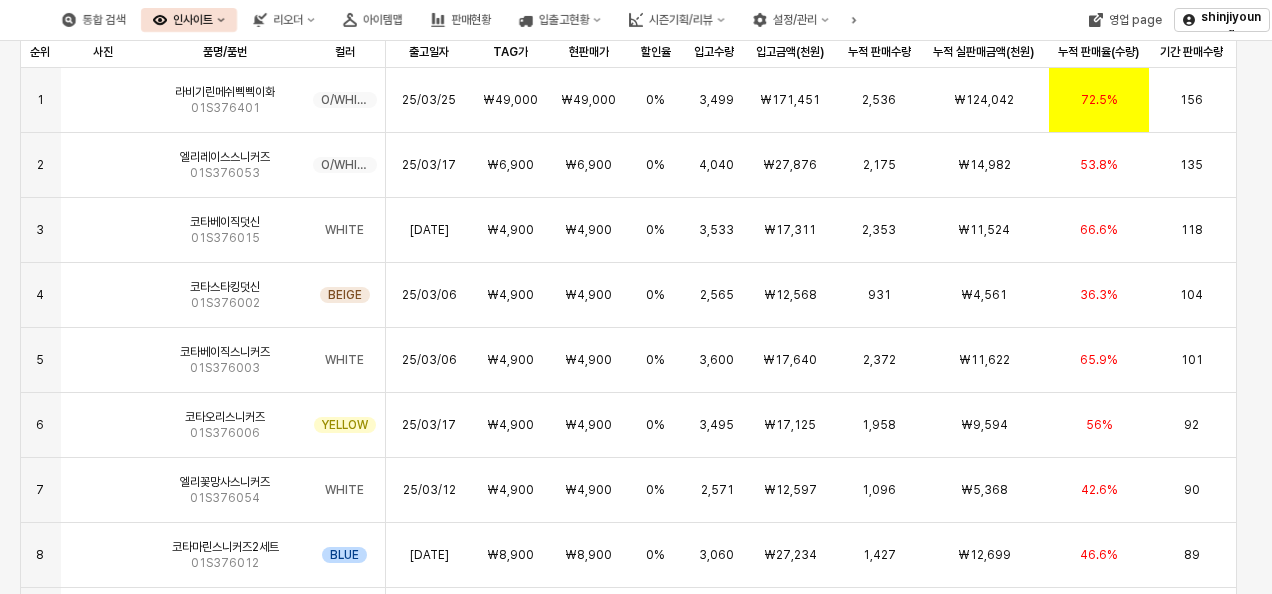 scroll, scrollTop: 209, scrollLeft: 0, axis: vertical 